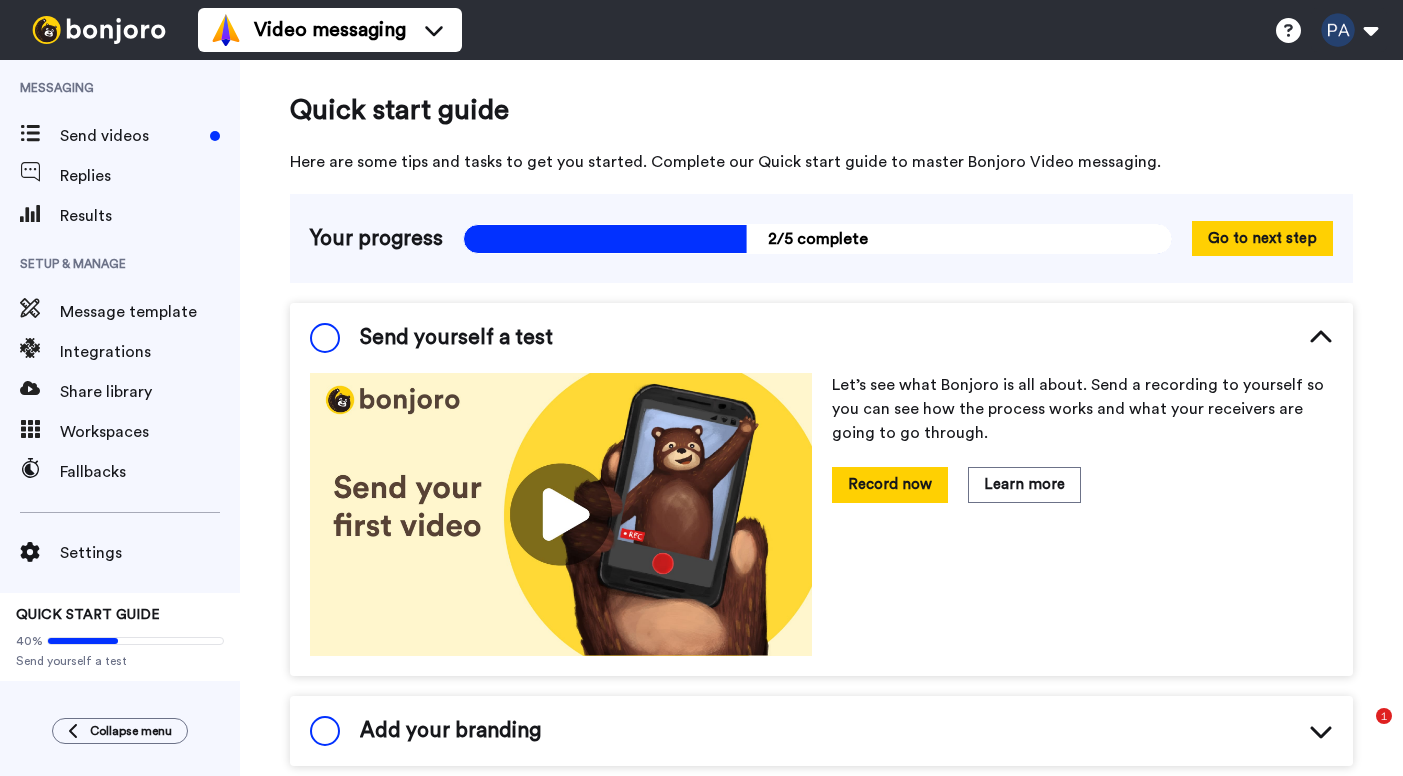 scroll, scrollTop: 0, scrollLeft: 0, axis: both 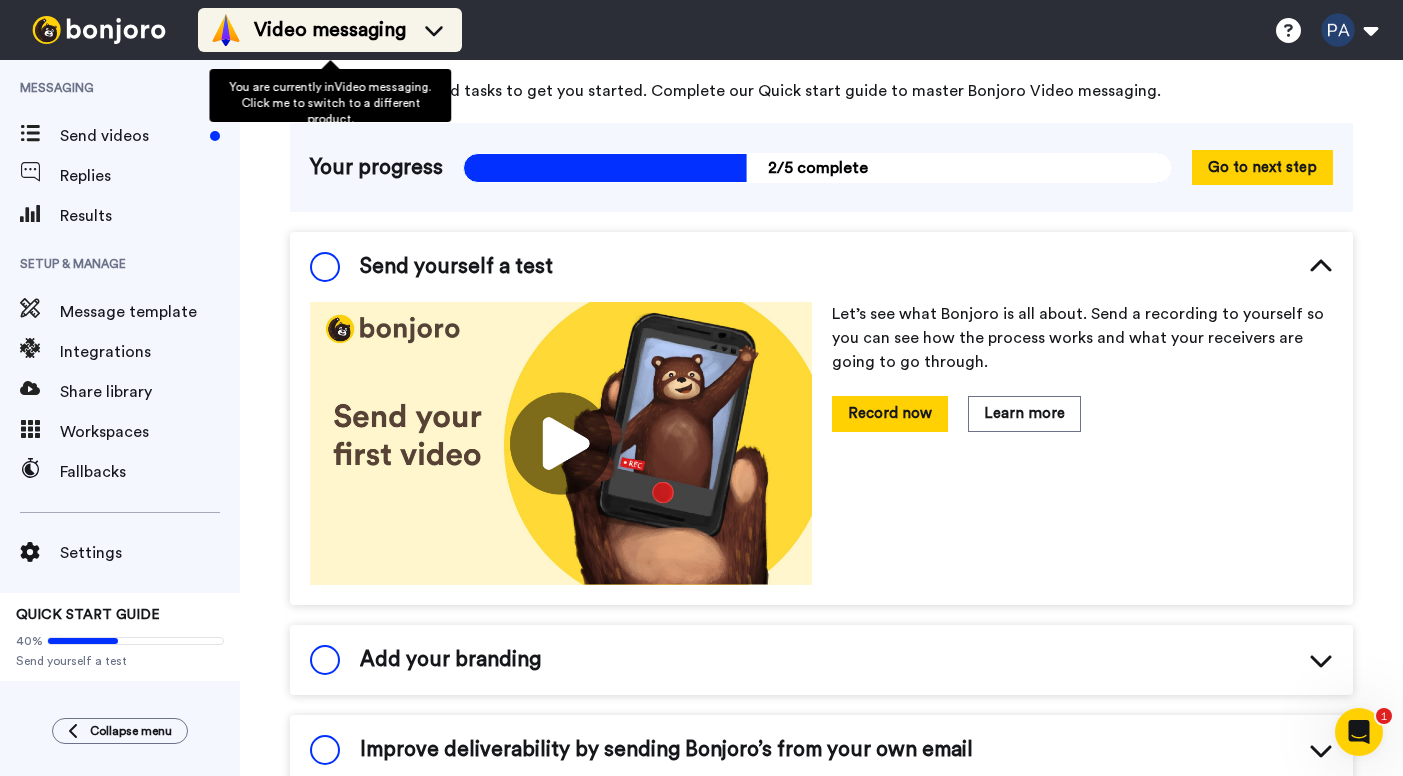 click on "Video messaging" at bounding box center (330, 30) 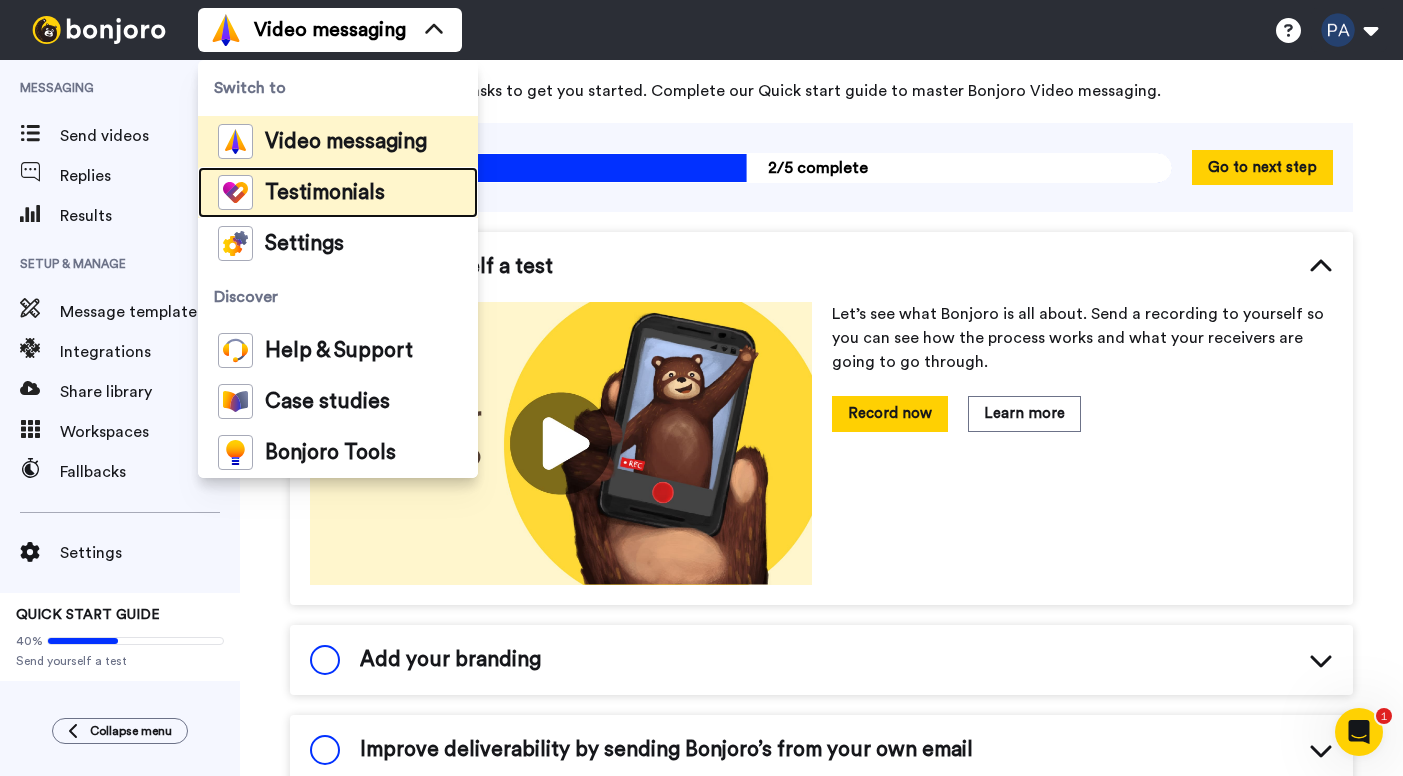 click on "Testimonials" at bounding box center [325, 193] 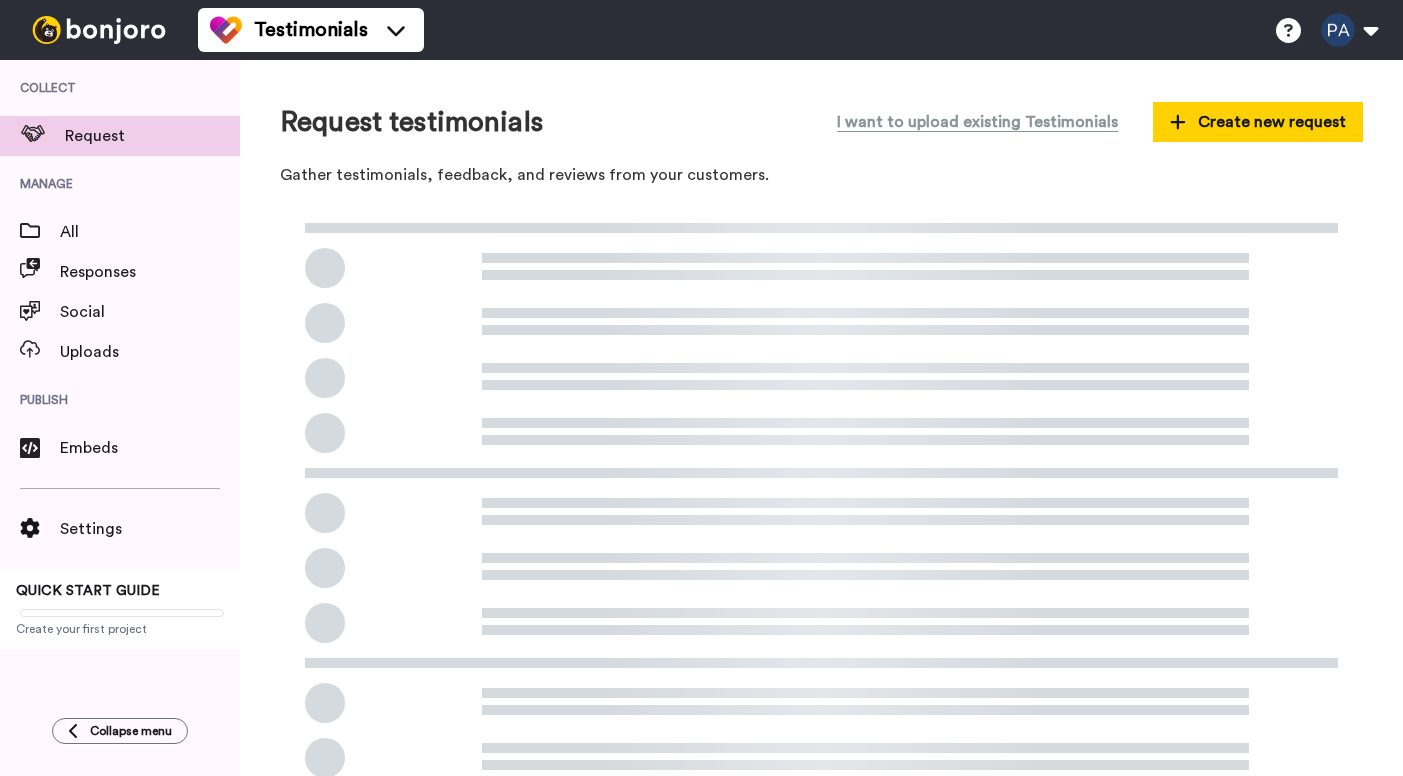 scroll, scrollTop: 0, scrollLeft: 0, axis: both 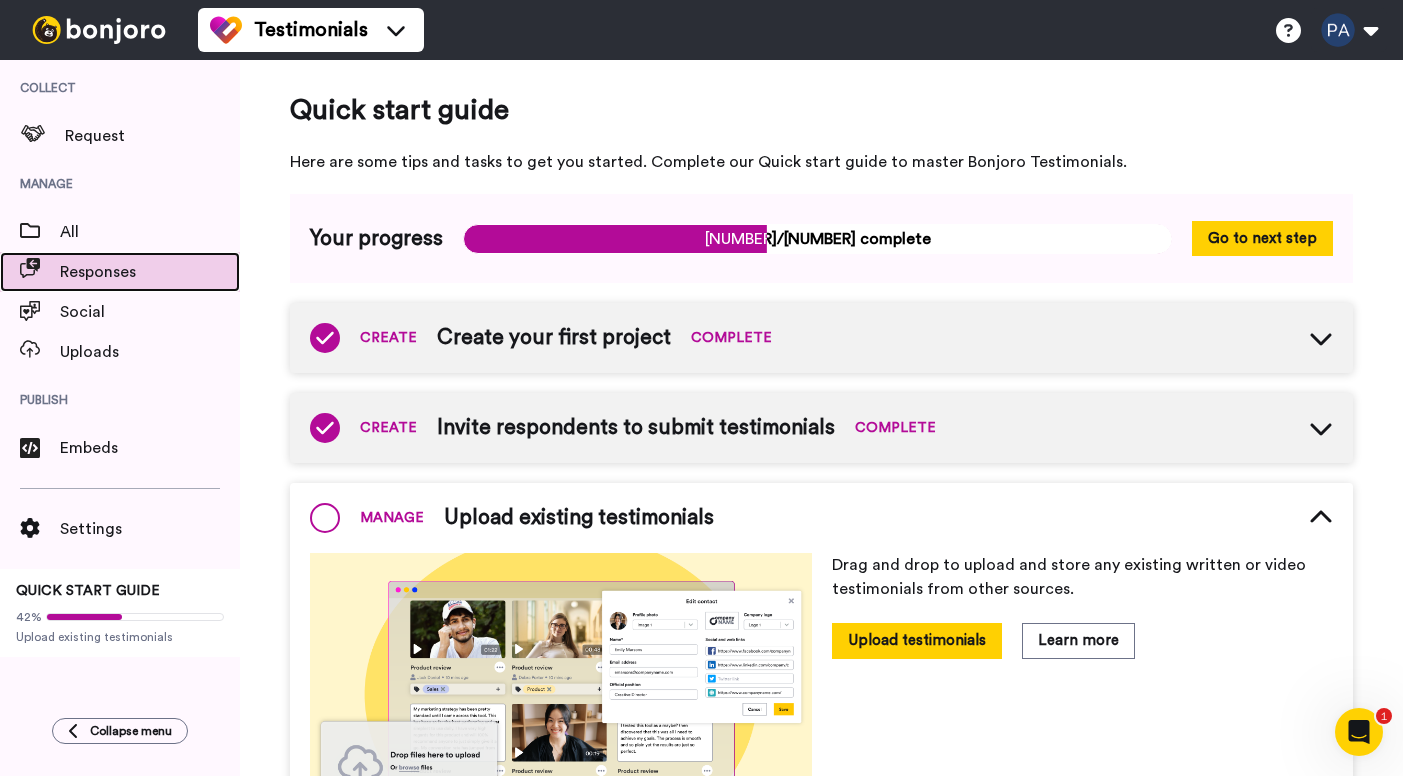 click on "Responses" at bounding box center (150, 272) 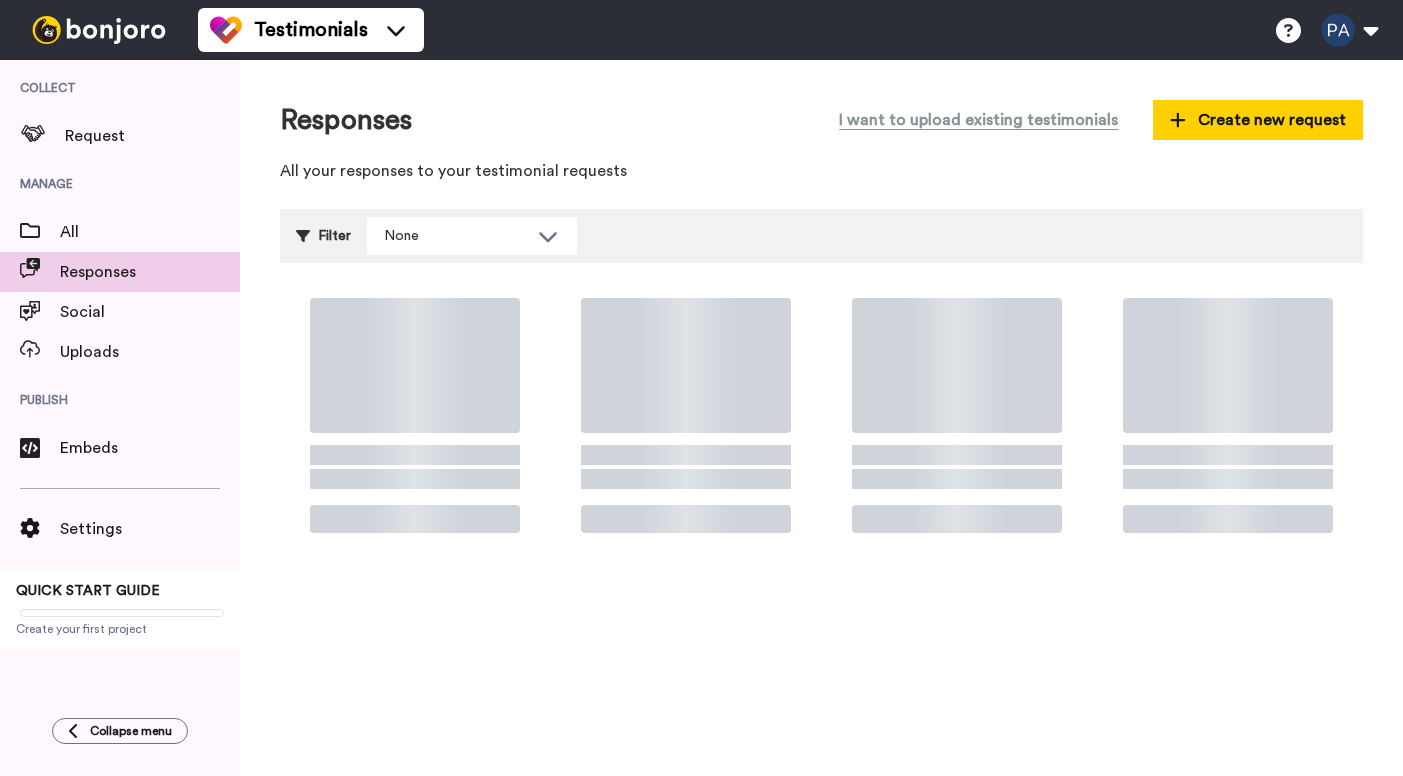 scroll, scrollTop: 0, scrollLeft: 0, axis: both 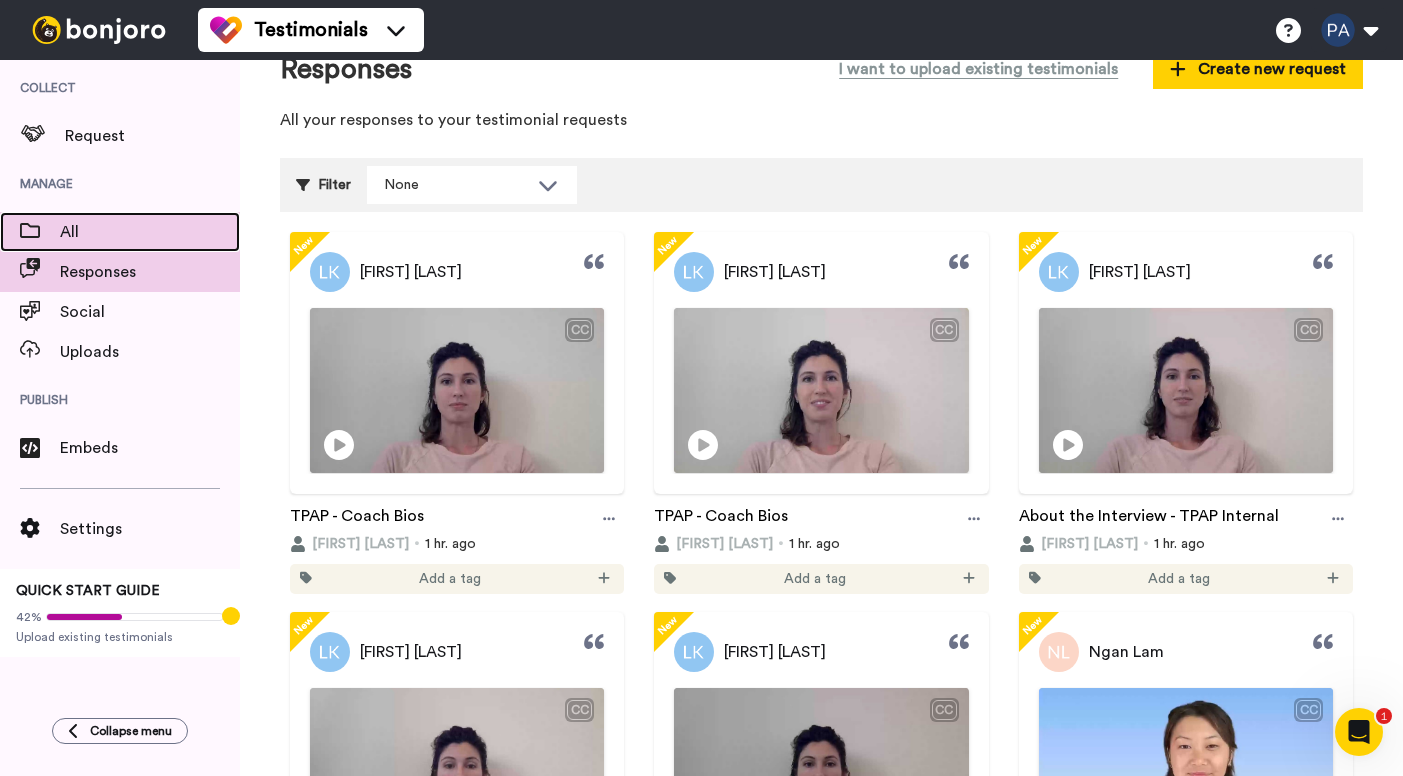 click on "All" at bounding box center [150, 232] 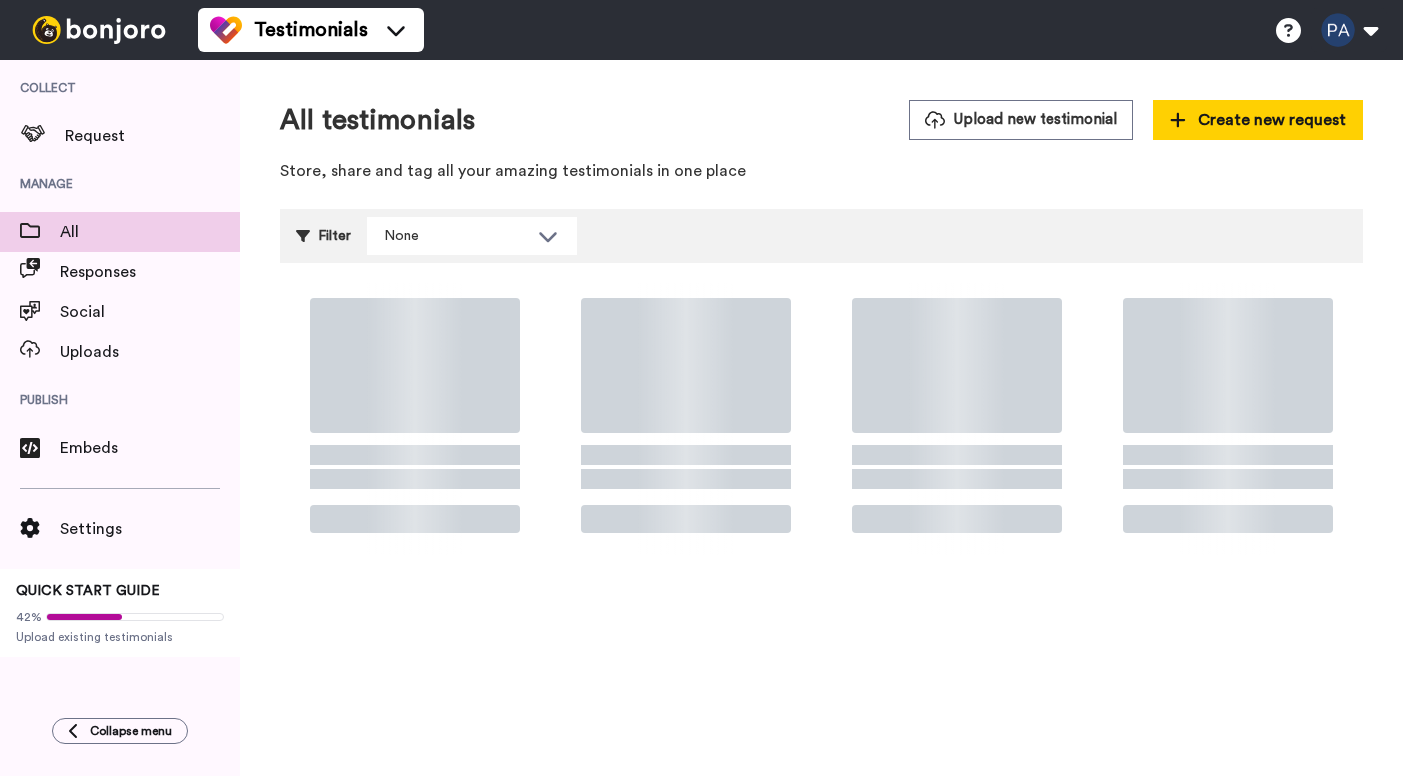 scroll, scrollTop: 0, scrollLeft: 0, axis: both 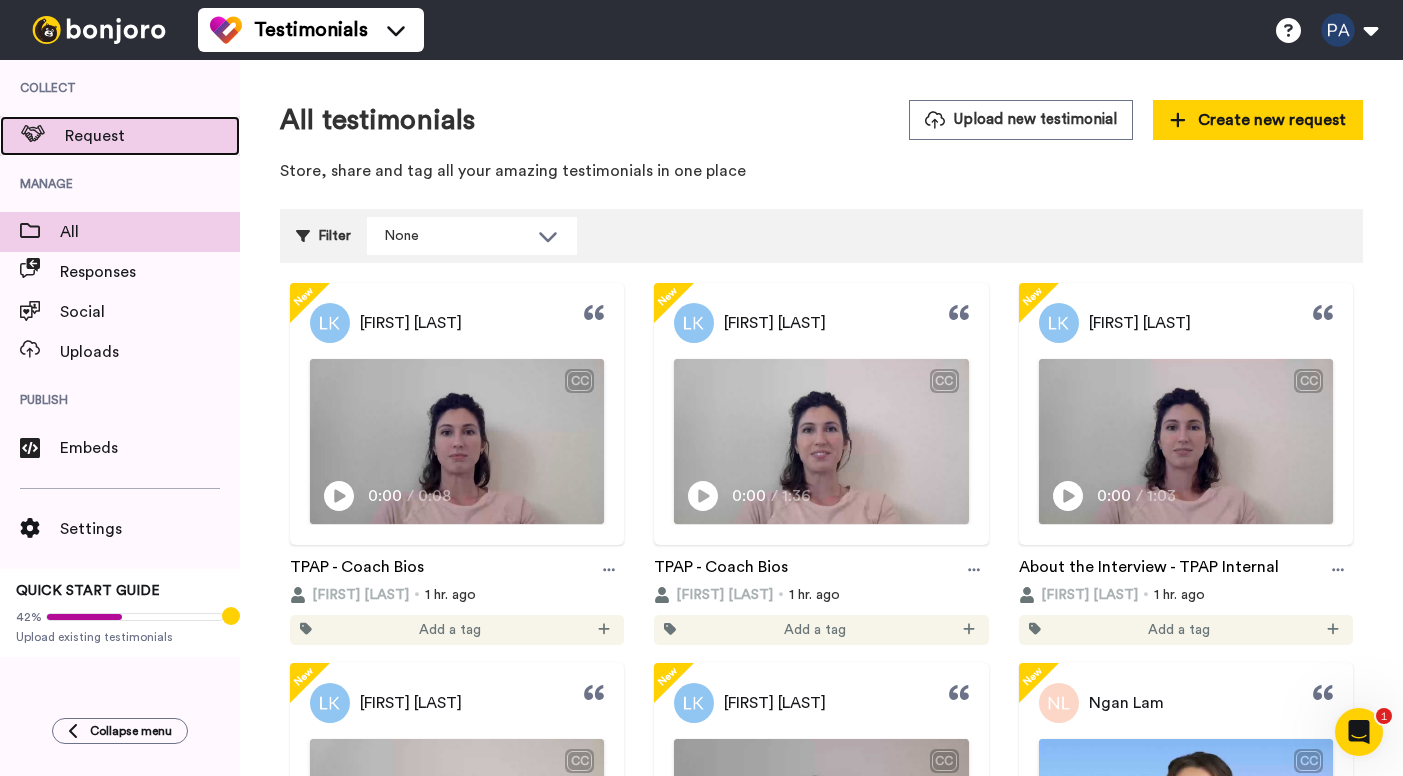 click on "Request" at bounding box center [152, 136] 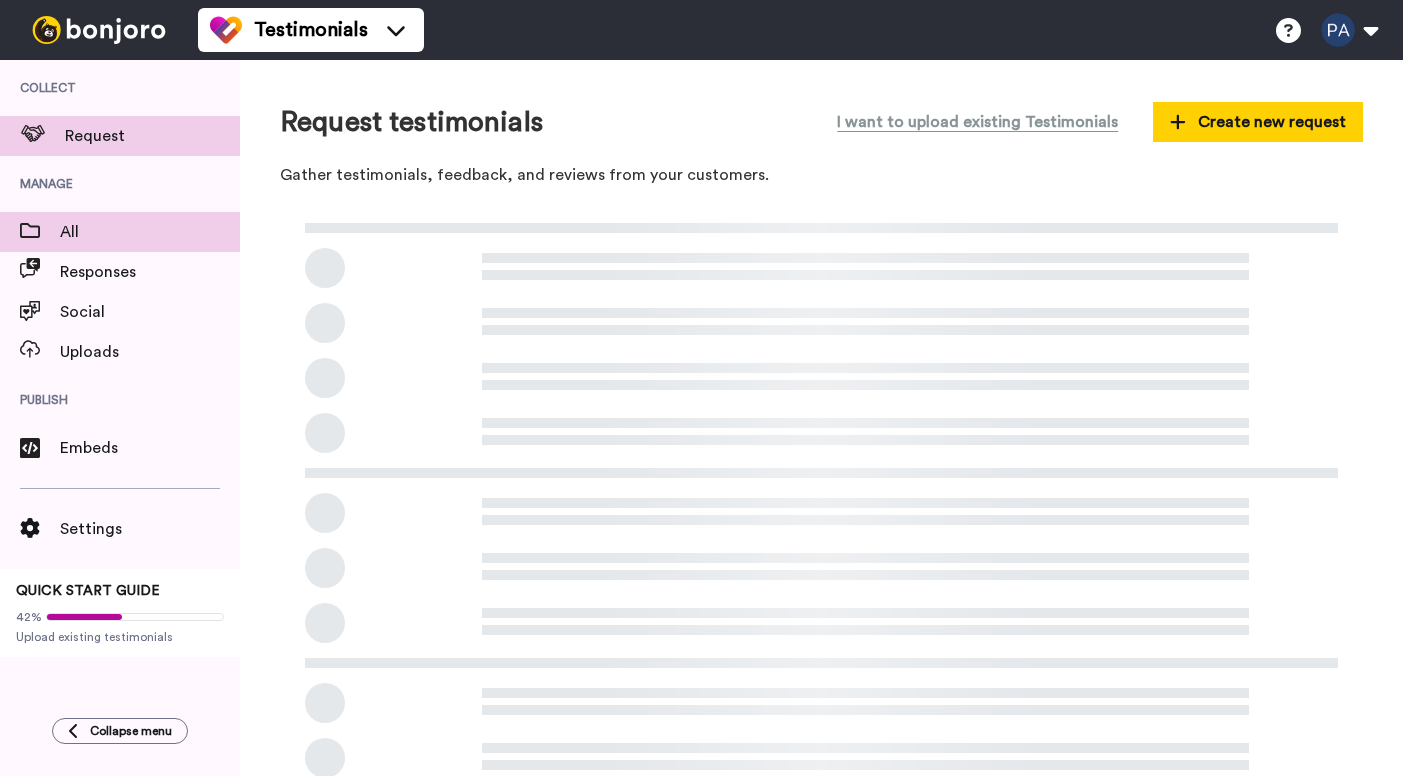 scroll, scrollTop: 0, scrollLeft: 0, axis: both 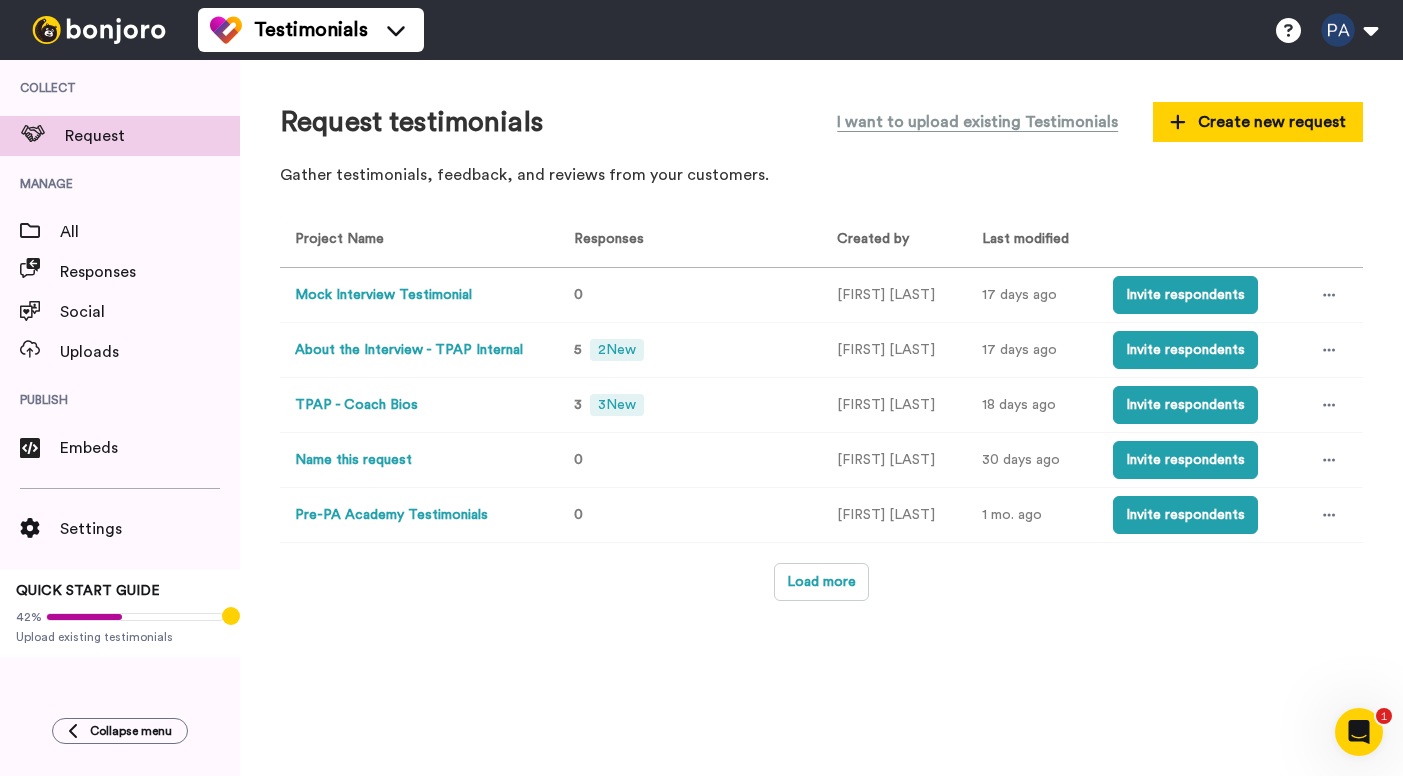click on "About the Interview - TPAP Internal" at bounding box center (409, 350) 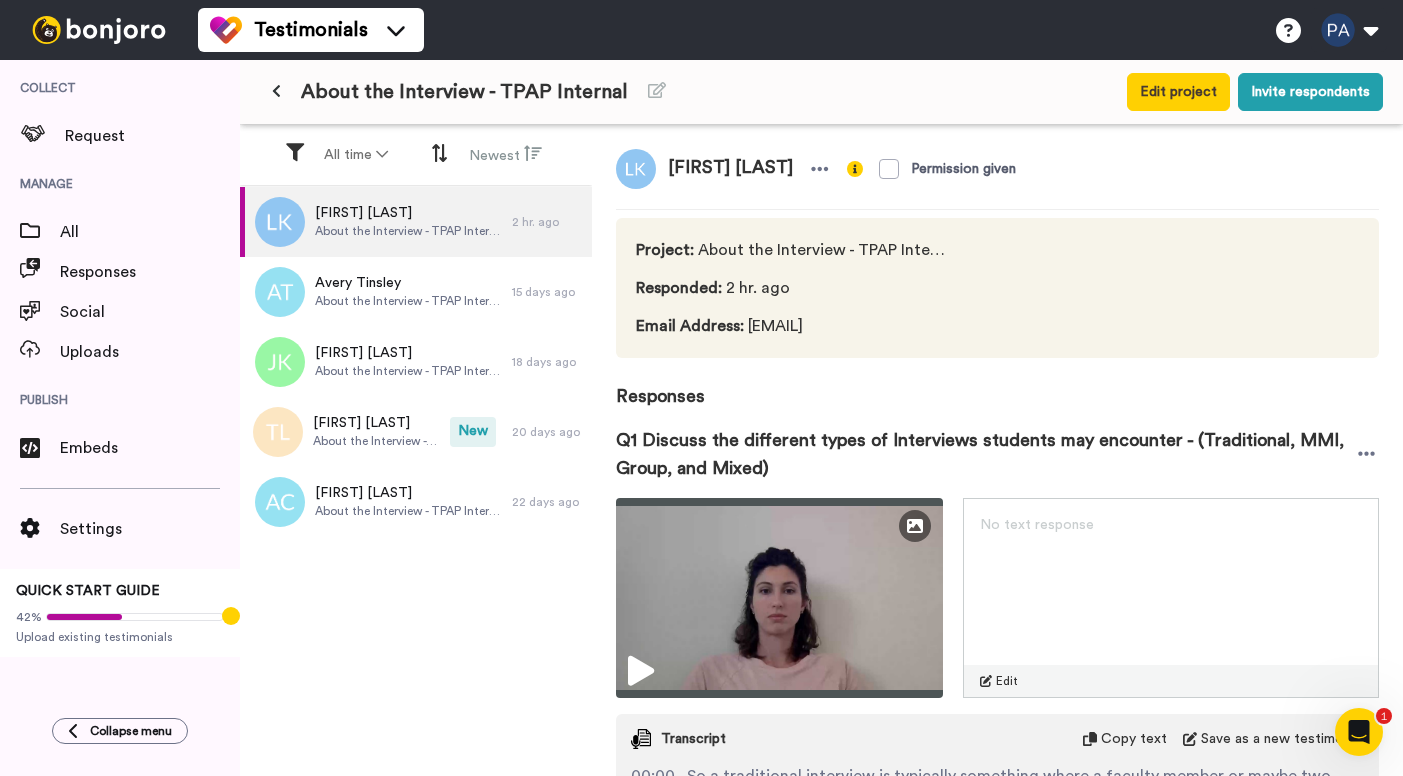 scroll, scrollTop: 4, scrollLeft: 0, axis: vertical 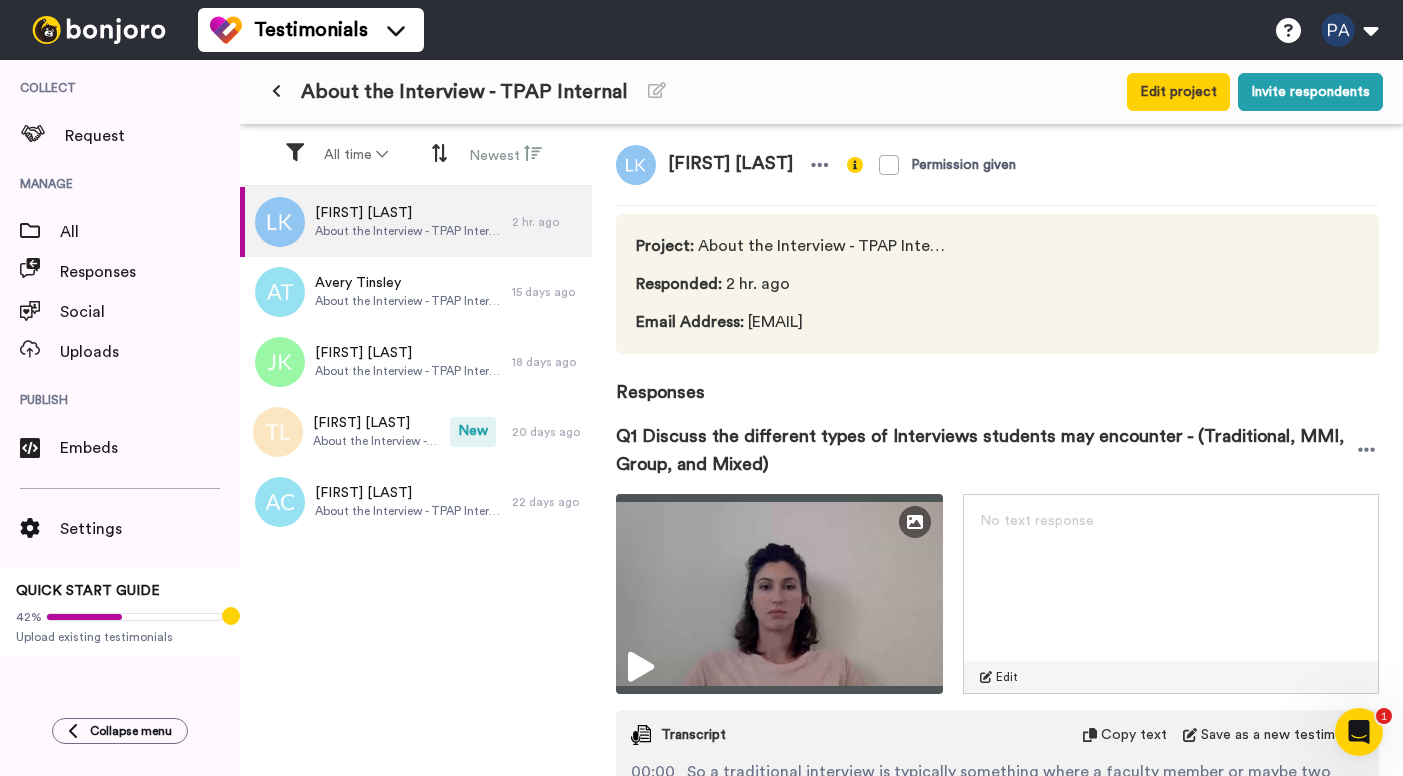 click at bounding box center (276, 92) 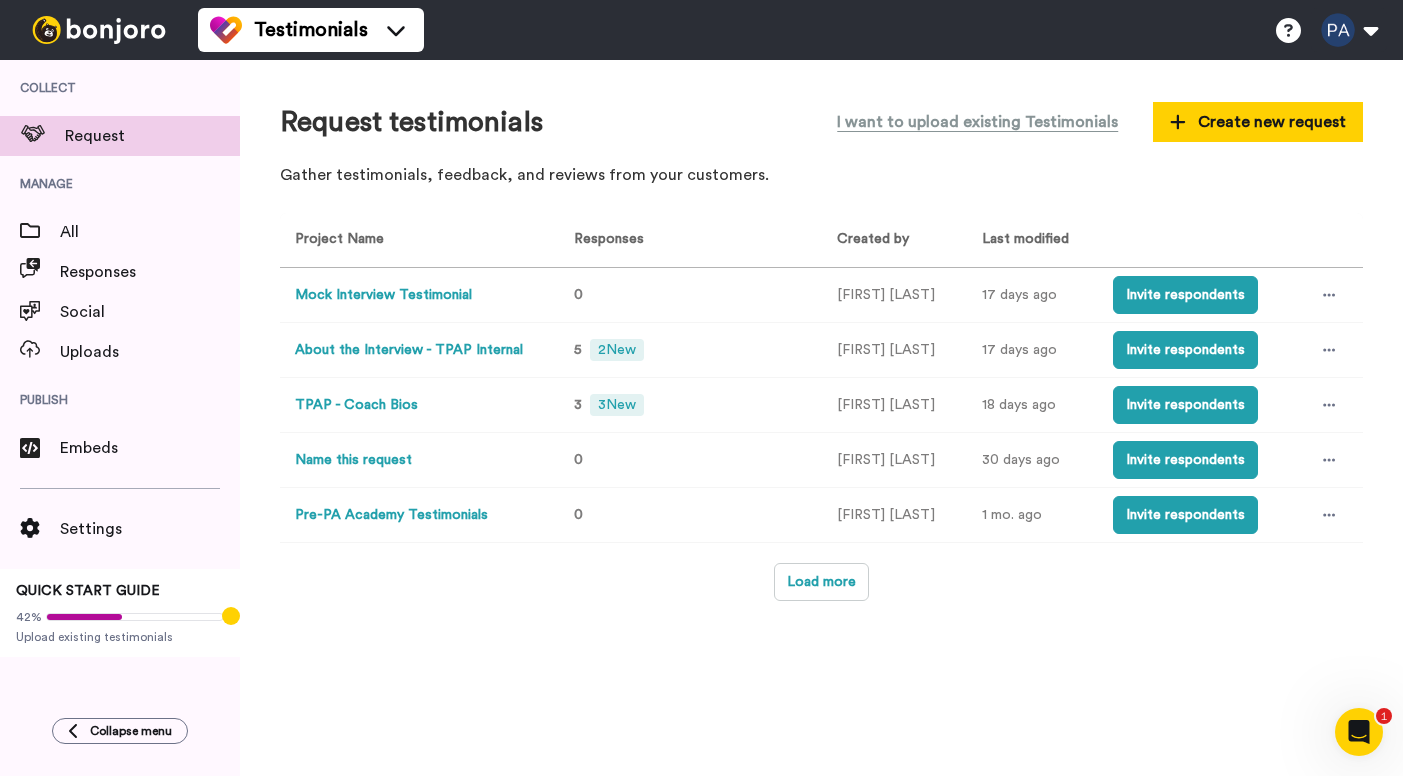 click on "TPAP - Coach Bios" at bounding box center (356, 405) 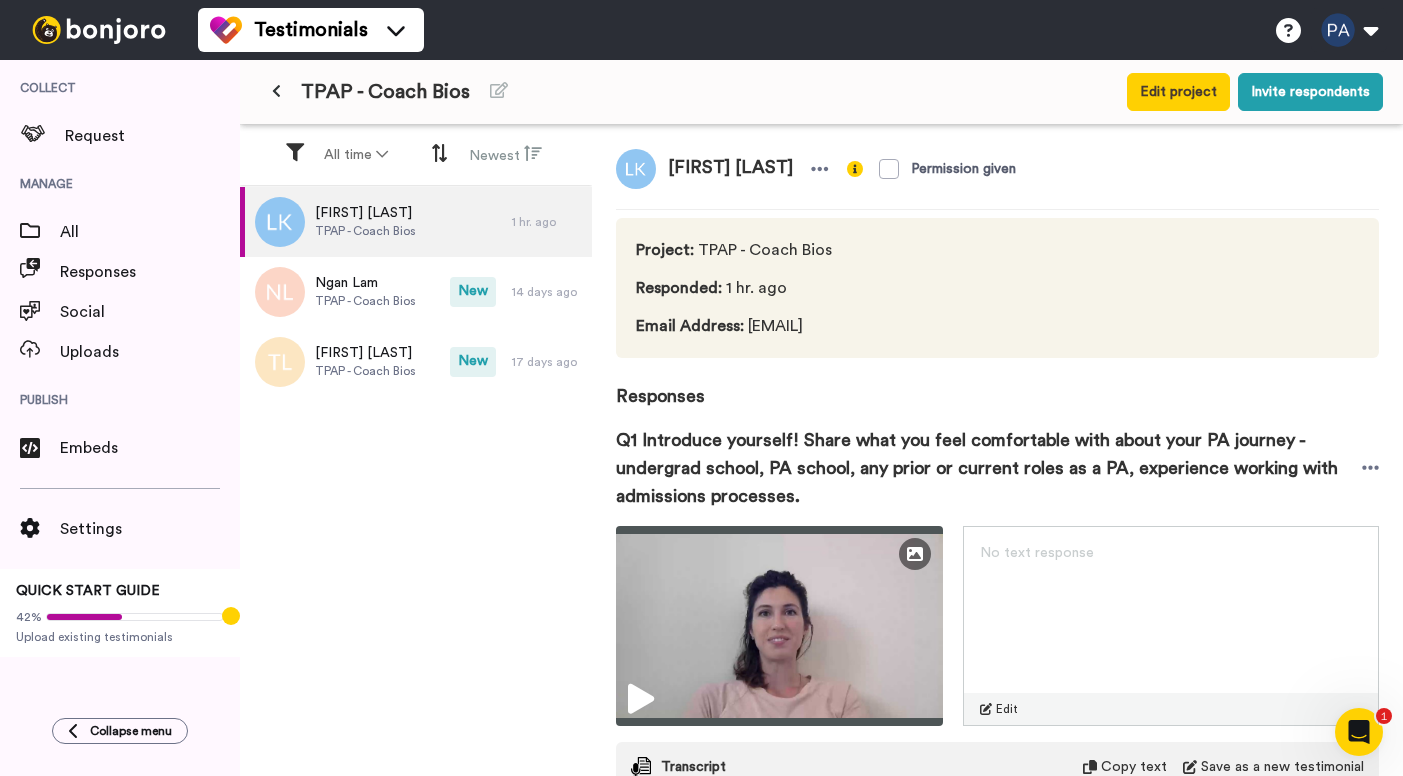 click at bounding box center (276, 92) 